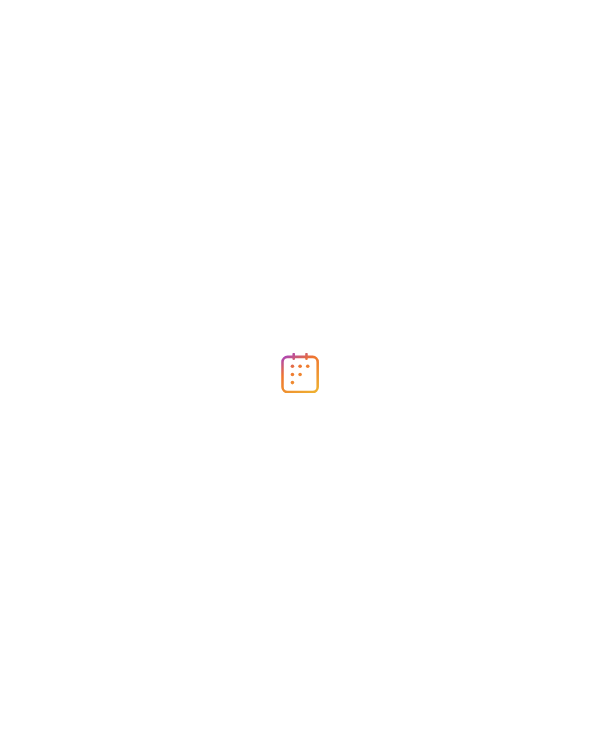 scroll, scrollTop: 0, scrollLeft: 0, axis: both 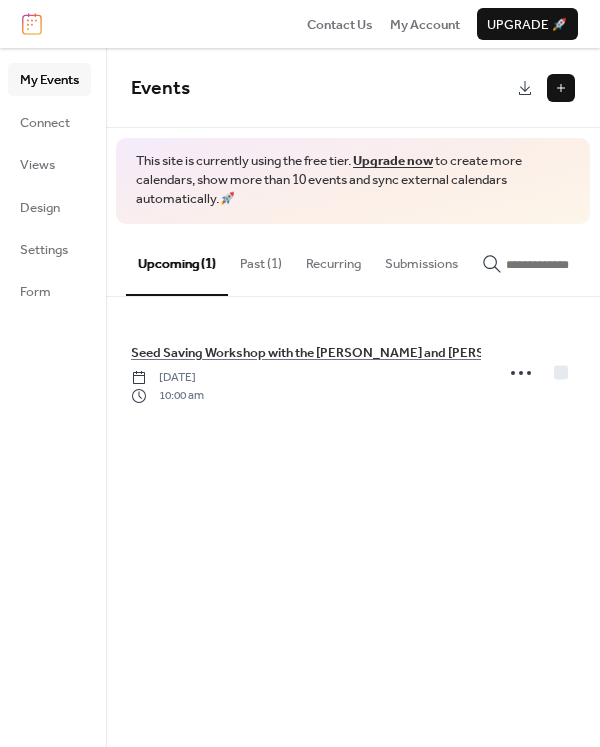 click at bounding box center [561, 88] 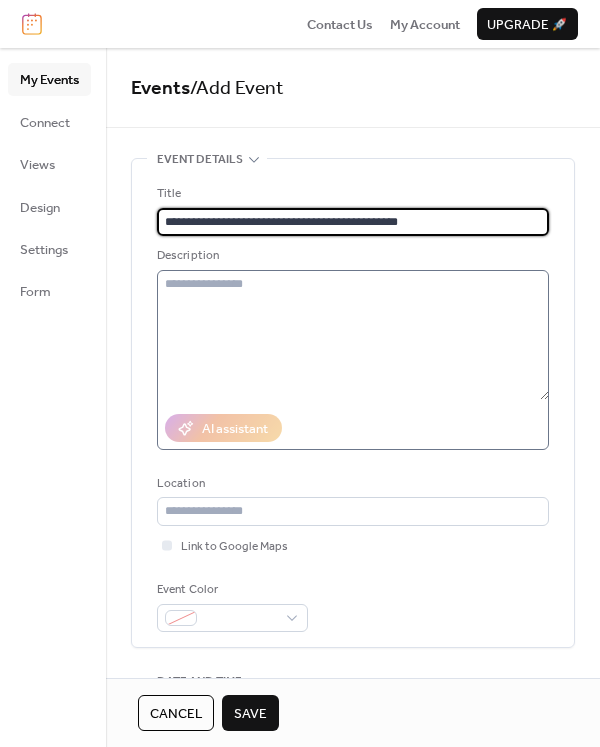 type on "**********" 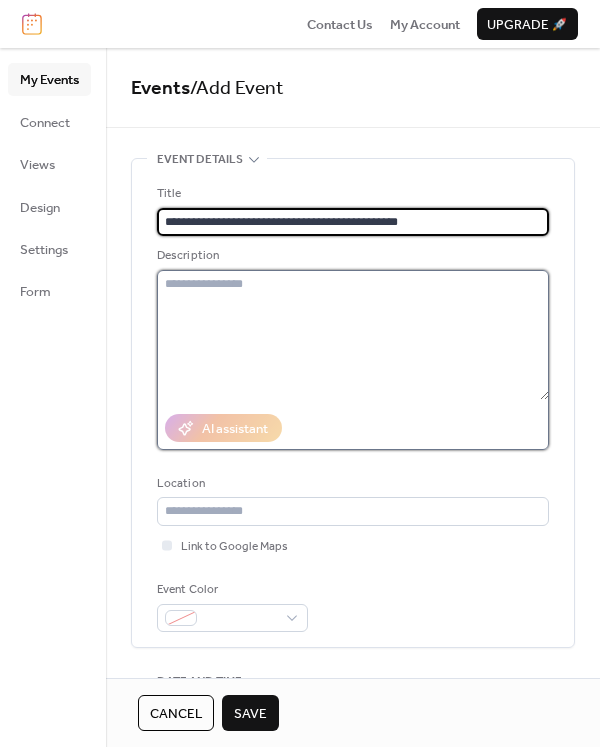 click at bounding box center (353, 335) 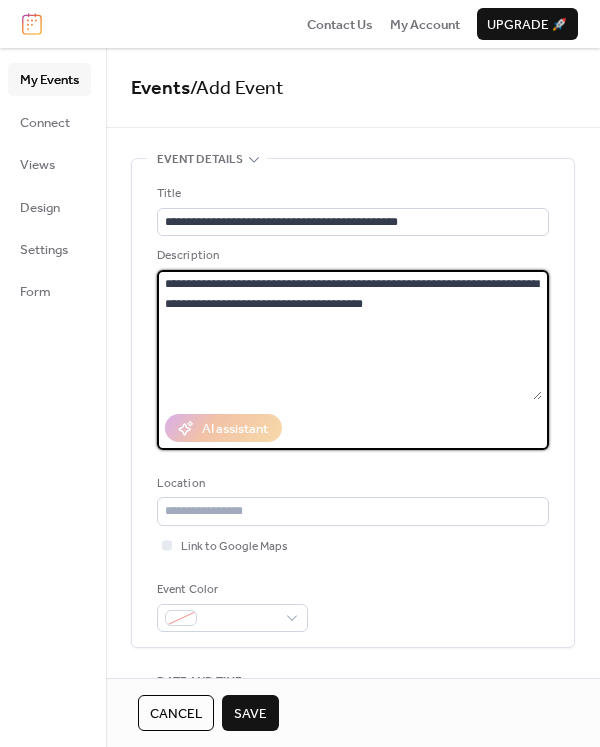 click on "**********" at bounding box center [349, 335] 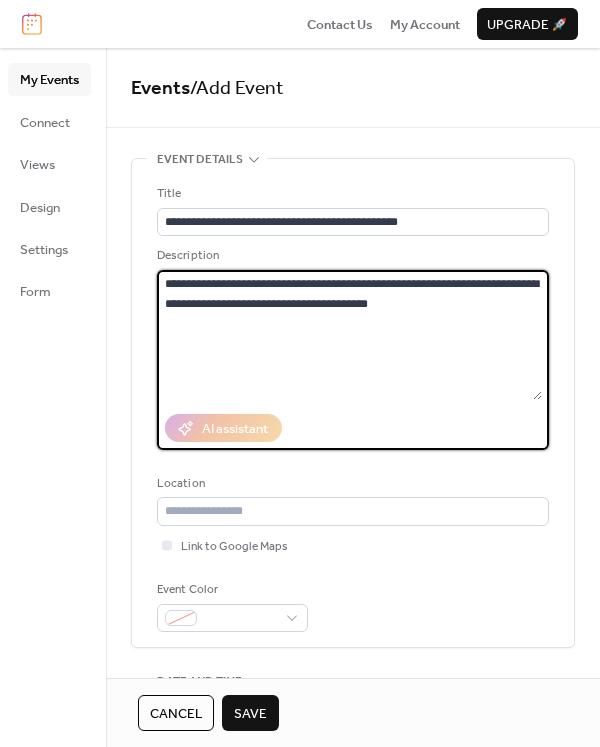 click on "**********" at bounding box center [349, 335] 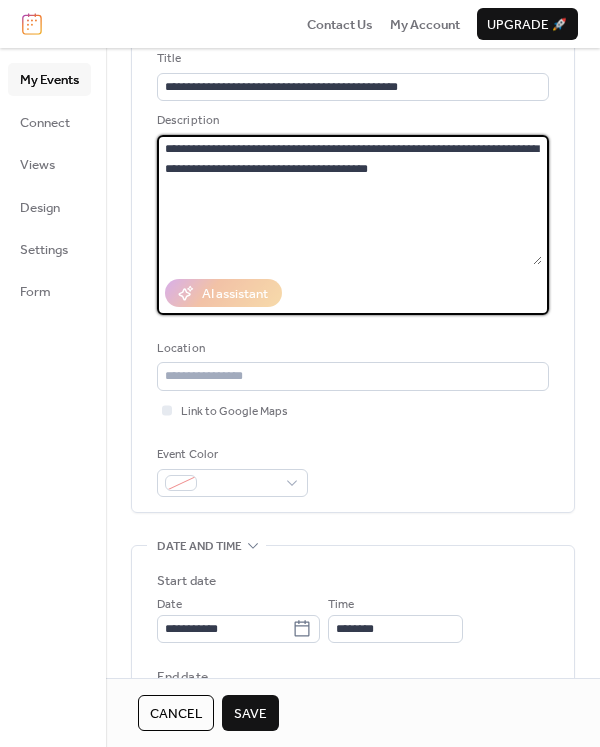 scroll, scrollTop: 216, scrollLeft: 0, axis: vertical 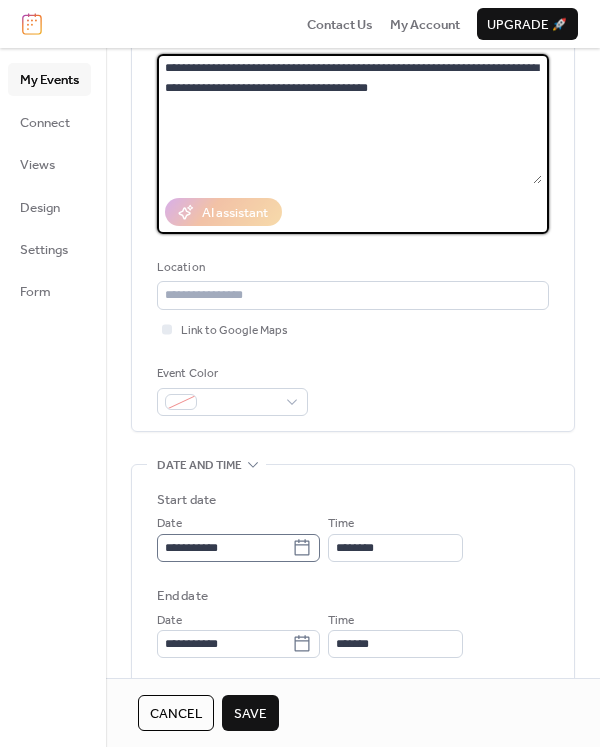 type on "**********" 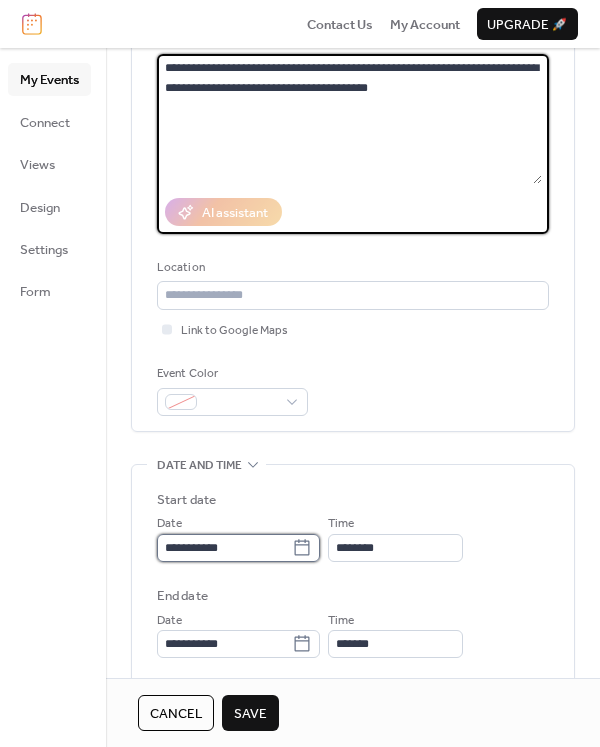 click on "**********" at bounding box center (224, 548) 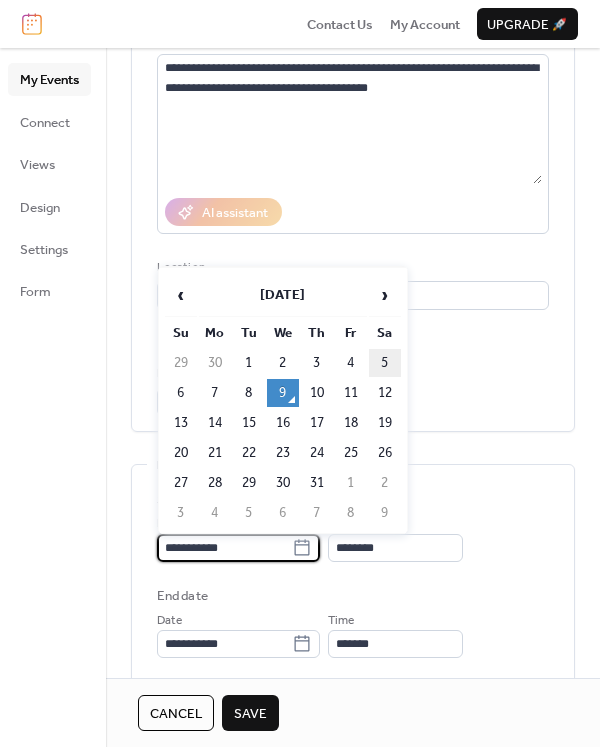 click on "5" at bounding box center (385, 363) 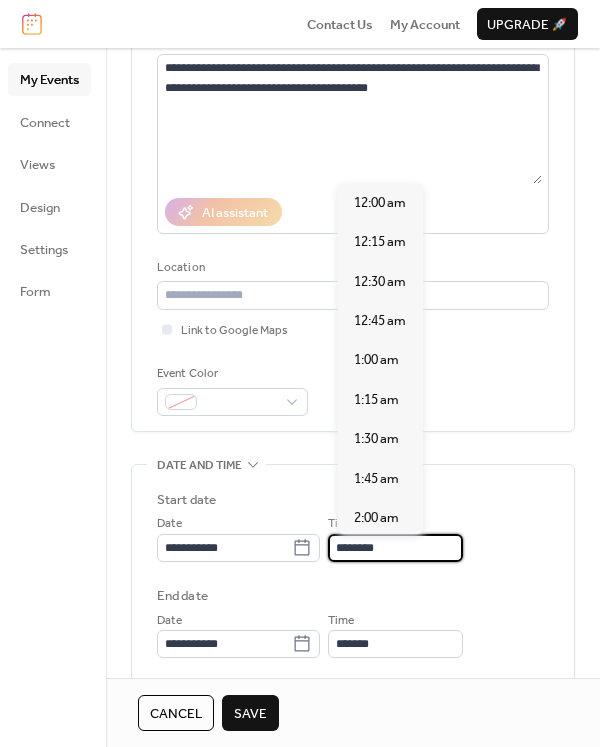 click on "********" at bounding box center (395, 548) 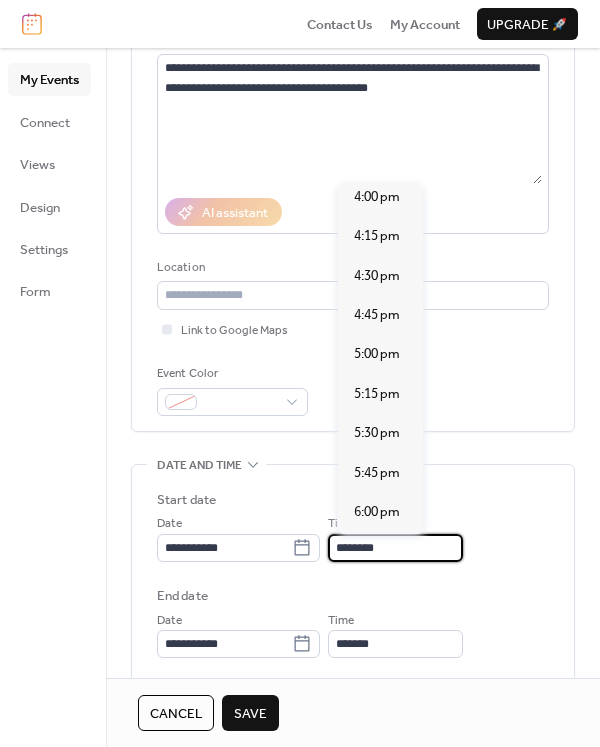 scroll, scrollTop: 2538, scrollLeft: 0, axis: vertical 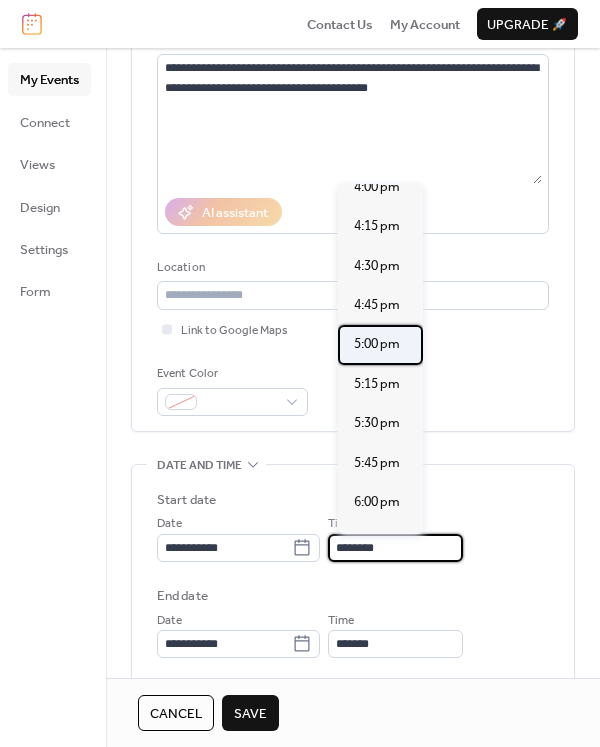 click on "5:00 pm" at bounding box center (377, 344) 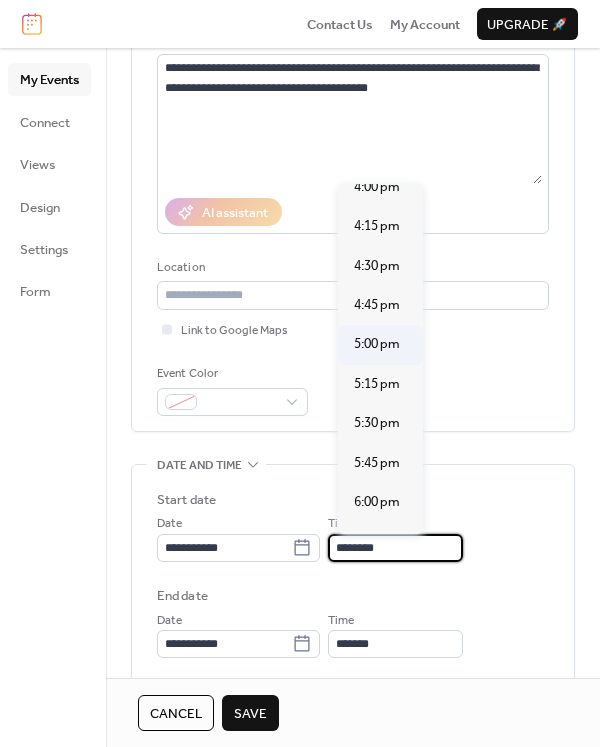 type on "*******" 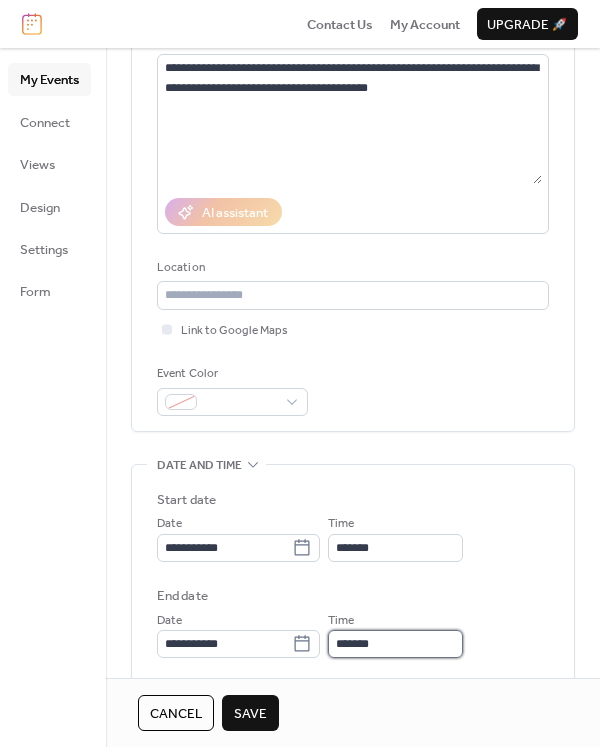 click on "*******" at bounding box center (395, 644) 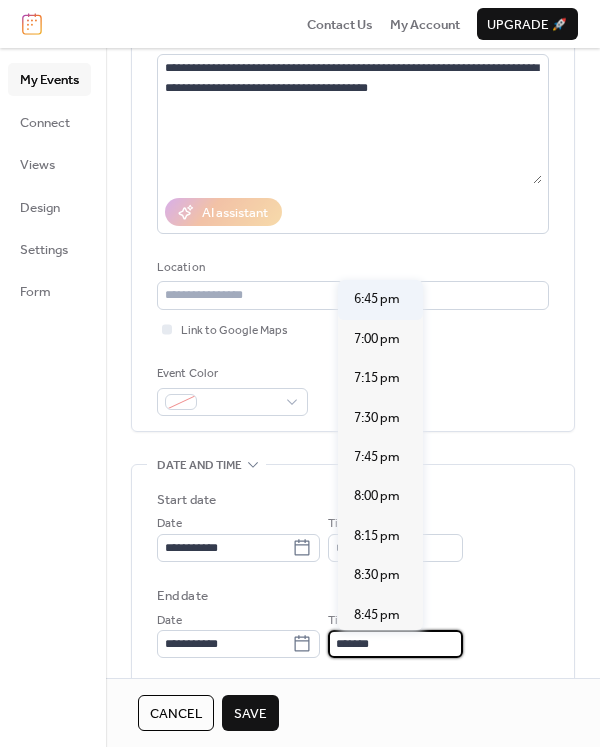 scroll, scrollTop: 258, scrollLeft: 0, axis: vertical 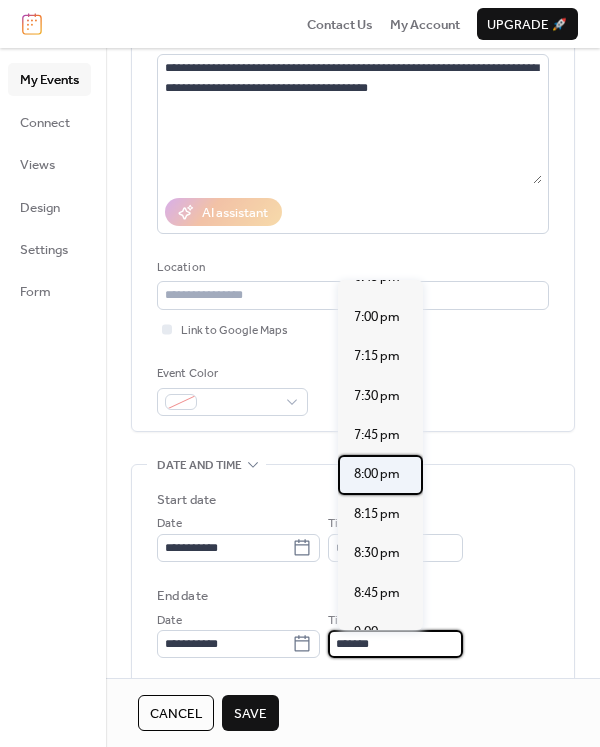 click on "8:00 pm" at bounding box center [377, 474] 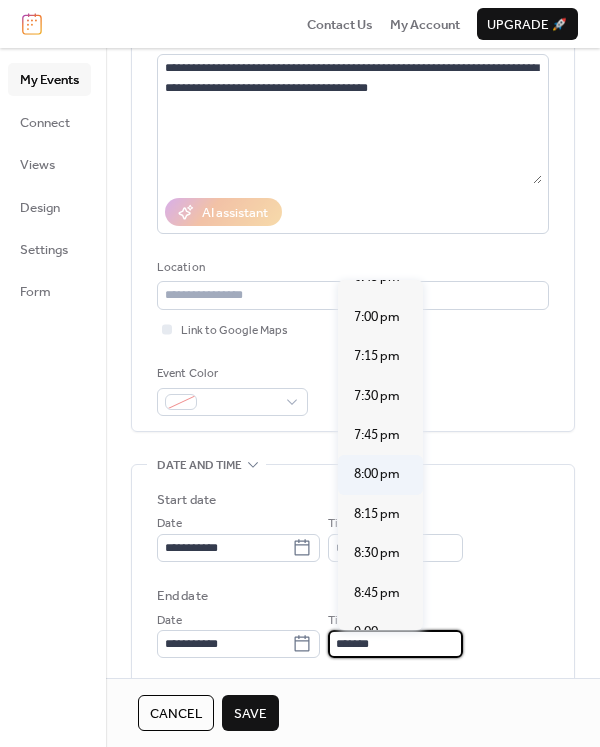 type on "*******" 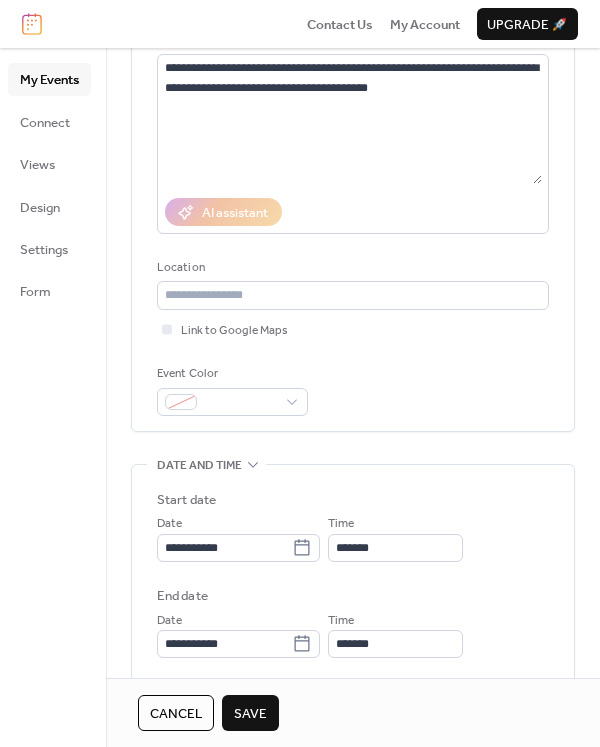 scroll, scrollTop: 455, scrollLeft: 0, axis: vertical 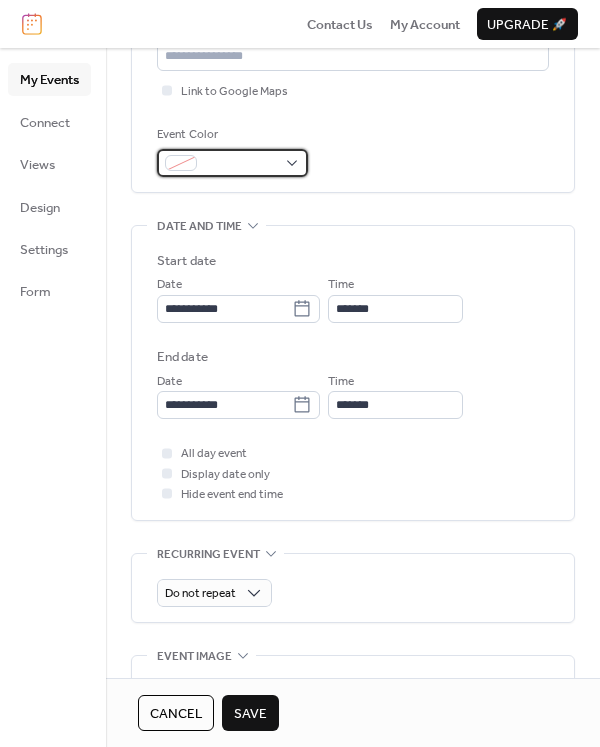 click at bounding box center (232, 163) 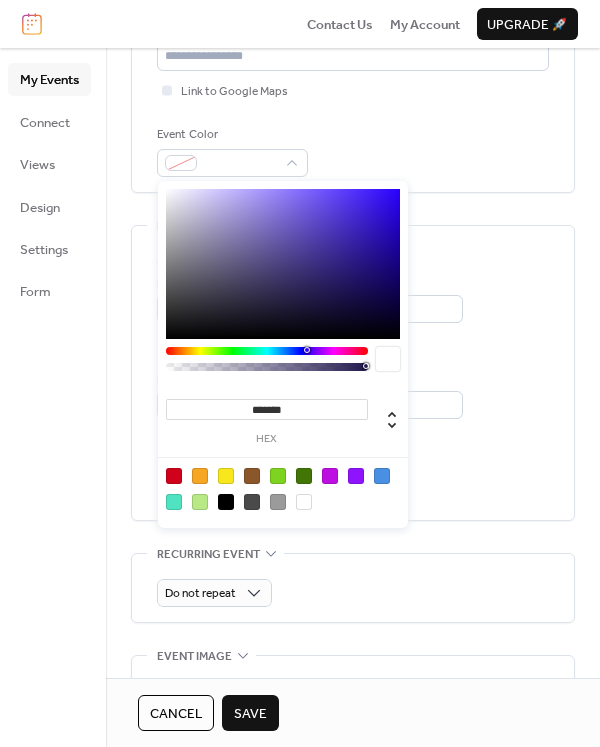 click at bounding box center [283, 488] 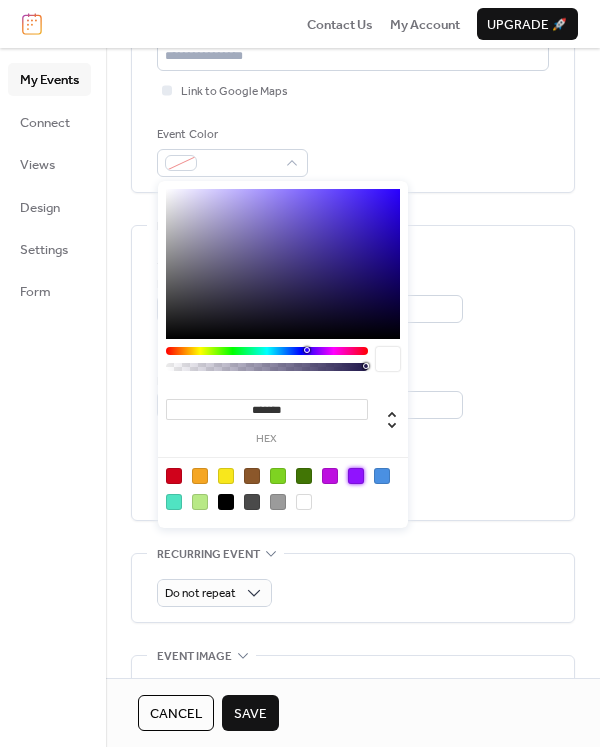 click at bounding box center [356, 476] 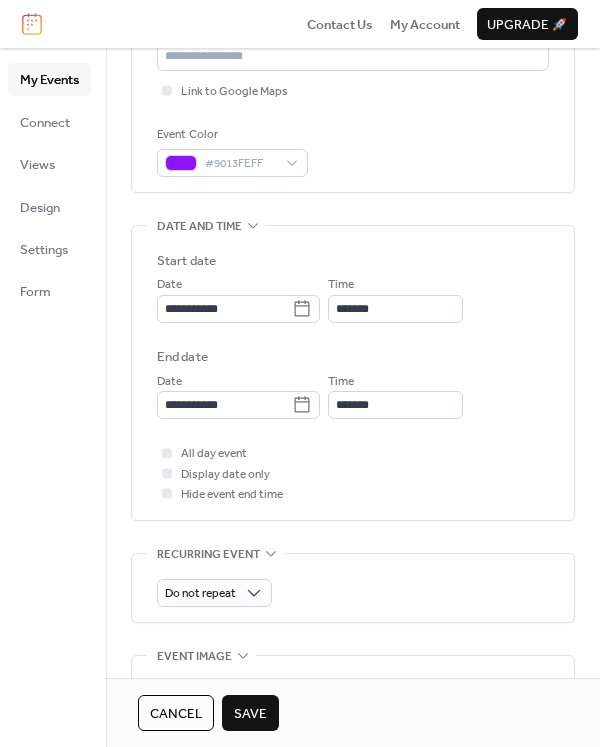 click on "Save" at bounding box center [250, 713] 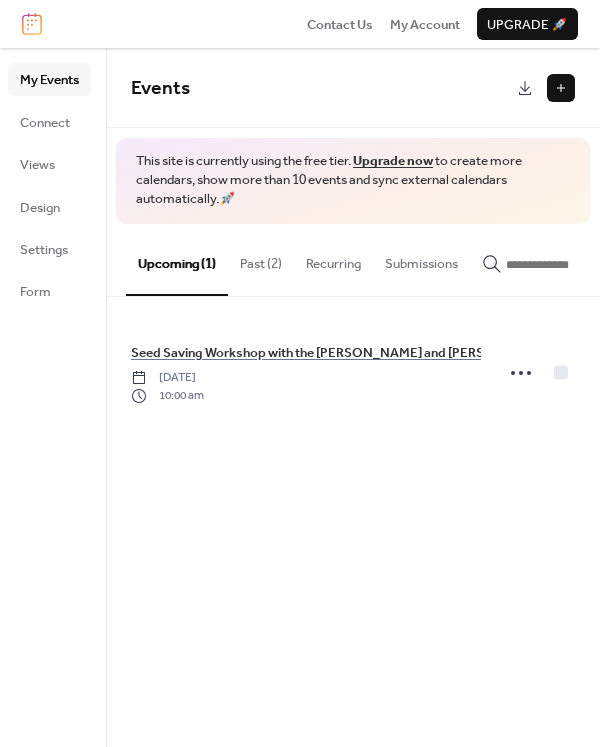 click on "Events This site is currently using the free tier.   Upgrade now   to create more calendars, show more than 10 events and sync external calendars automatically. 🚀 Upcoming  (1) Past  (2) Recurring  Submissions  Seed Saving Workshop with the [PERSON_NAME] and [PERSON_NAME] [DATE] 10:00 am Cancel" at bounding box center (353, 397) 